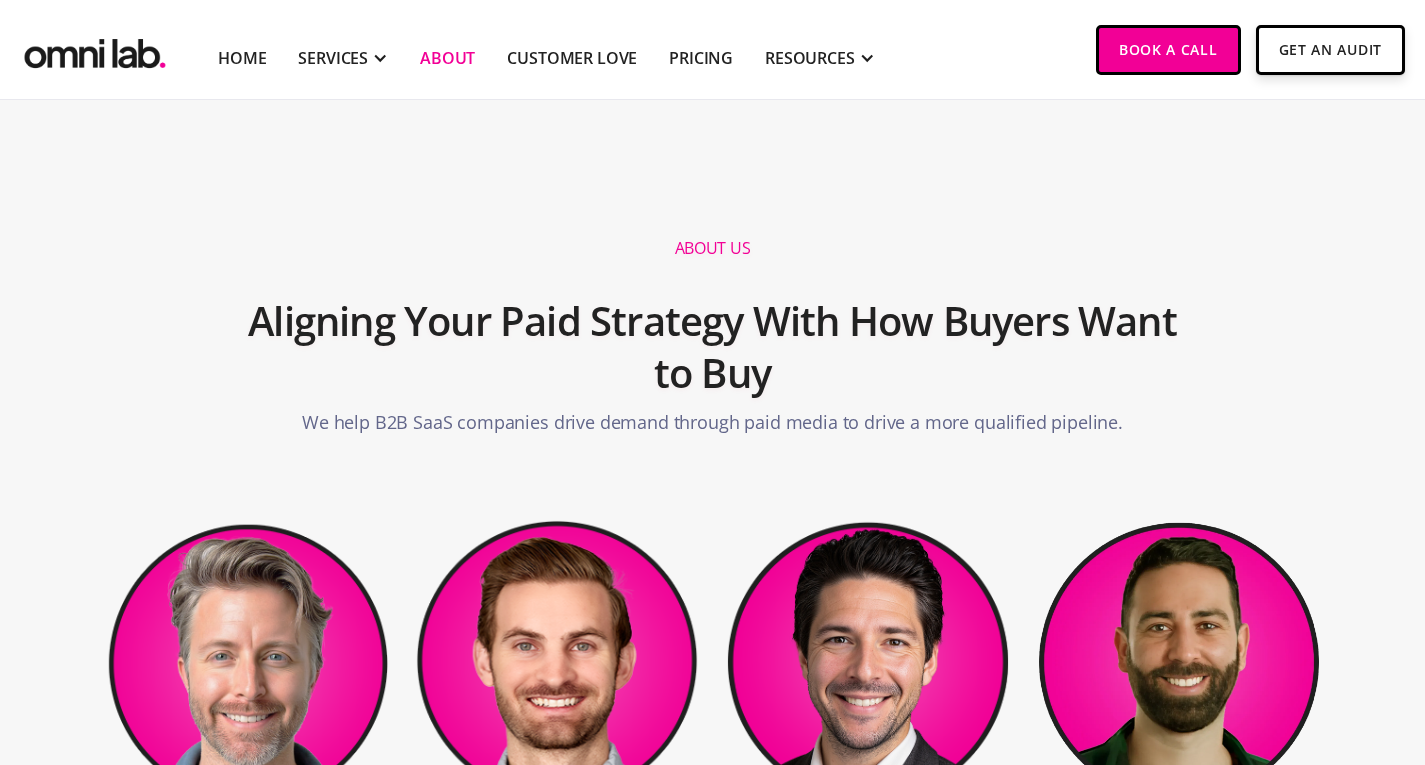 scroll, scrollTop: 126, scrollLeft: 0, axis: vertical 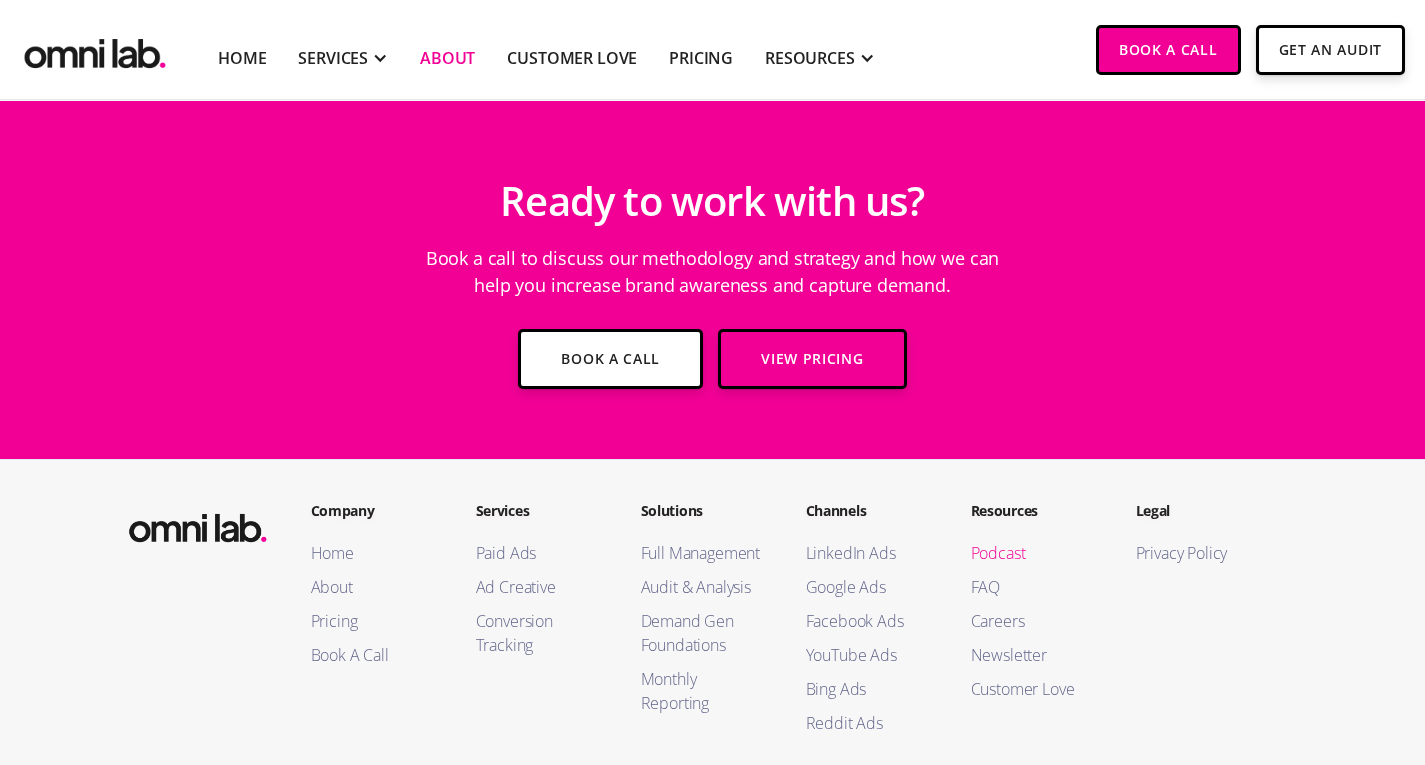 click on "Podcast" at bounding box center (1033, 553) 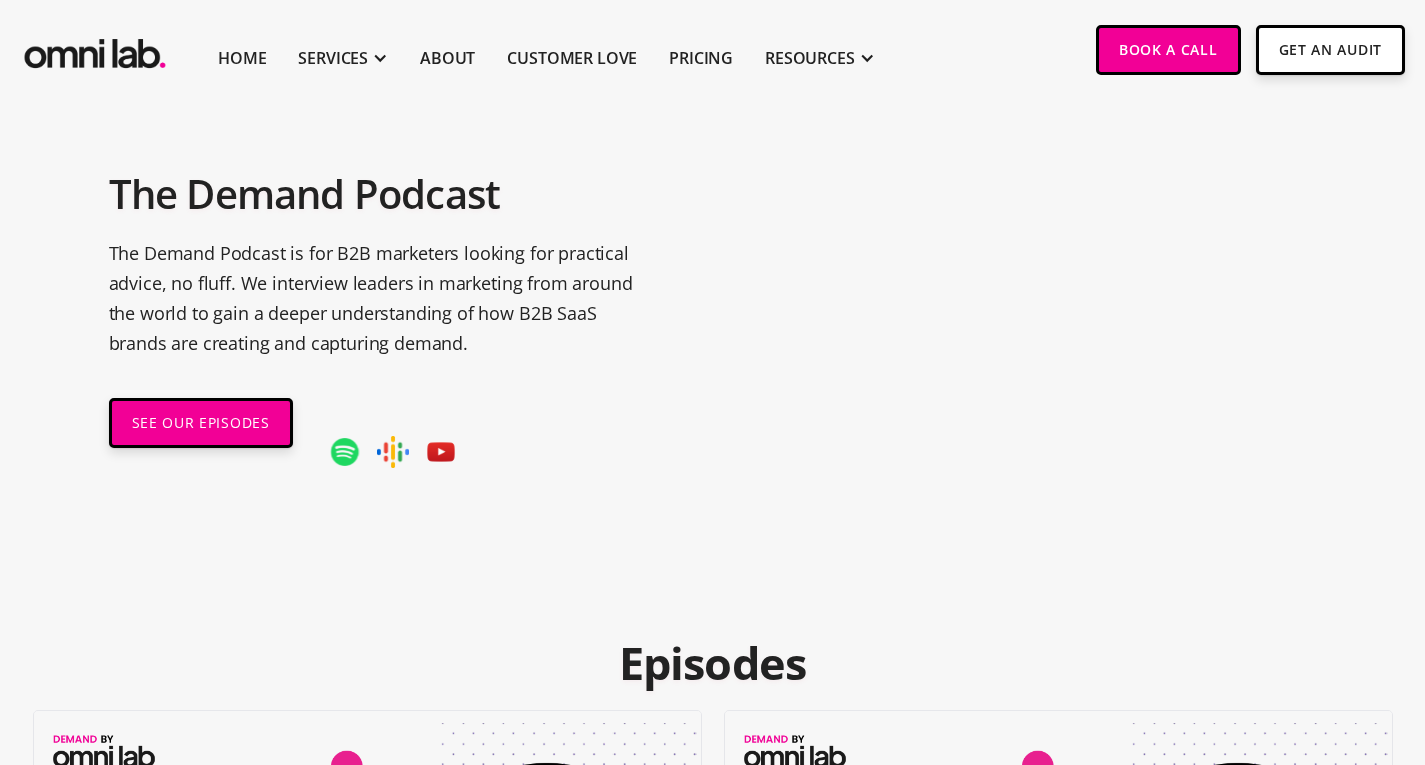 scroll, scrollTop: 0, scrollLeft: 0, axis: both 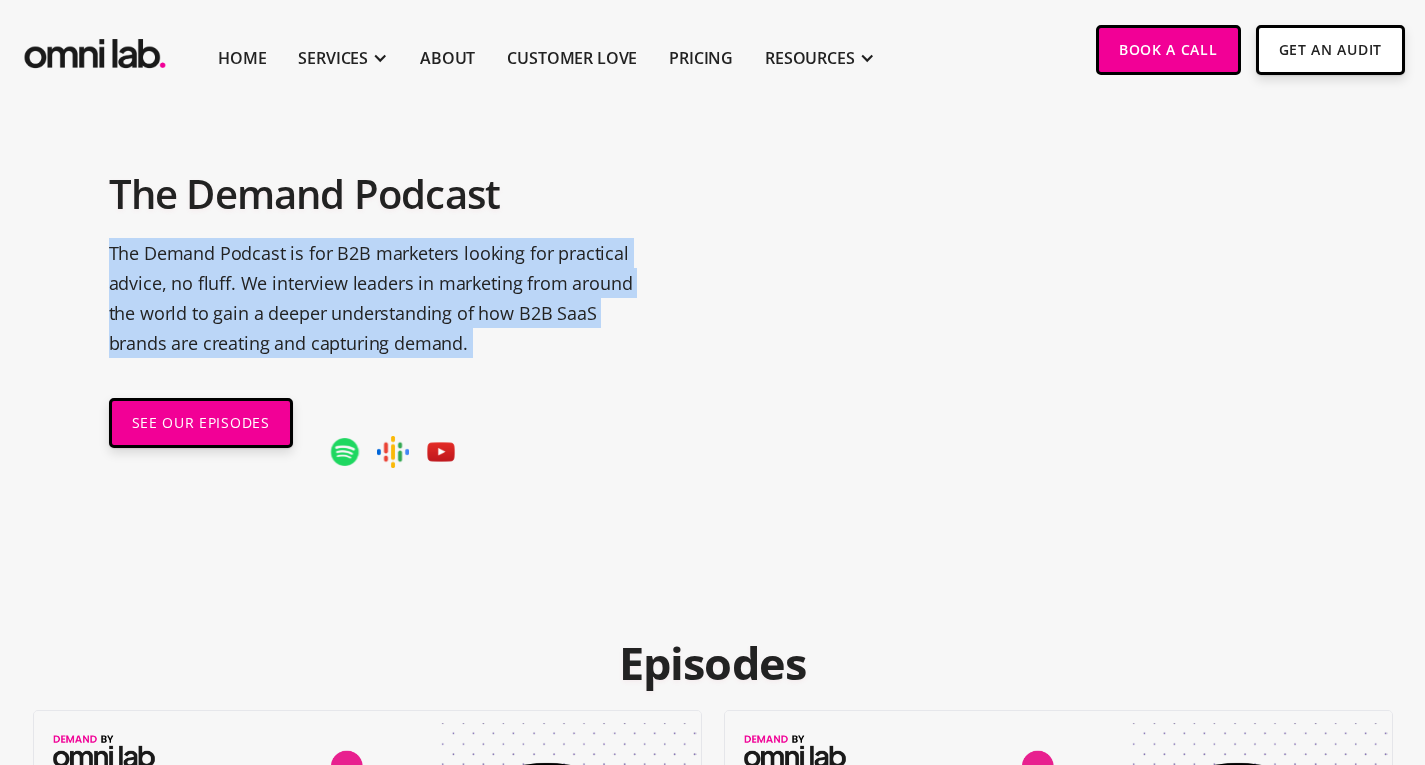 click on "The Demand Podcast is for B2B marketers looking for practical advice, no fluff. We interview leaders in marketing from around the world to gain a deeper understanding of how B2B SaaS brands are creating and capturing demand." at bounding box center [383, 298] 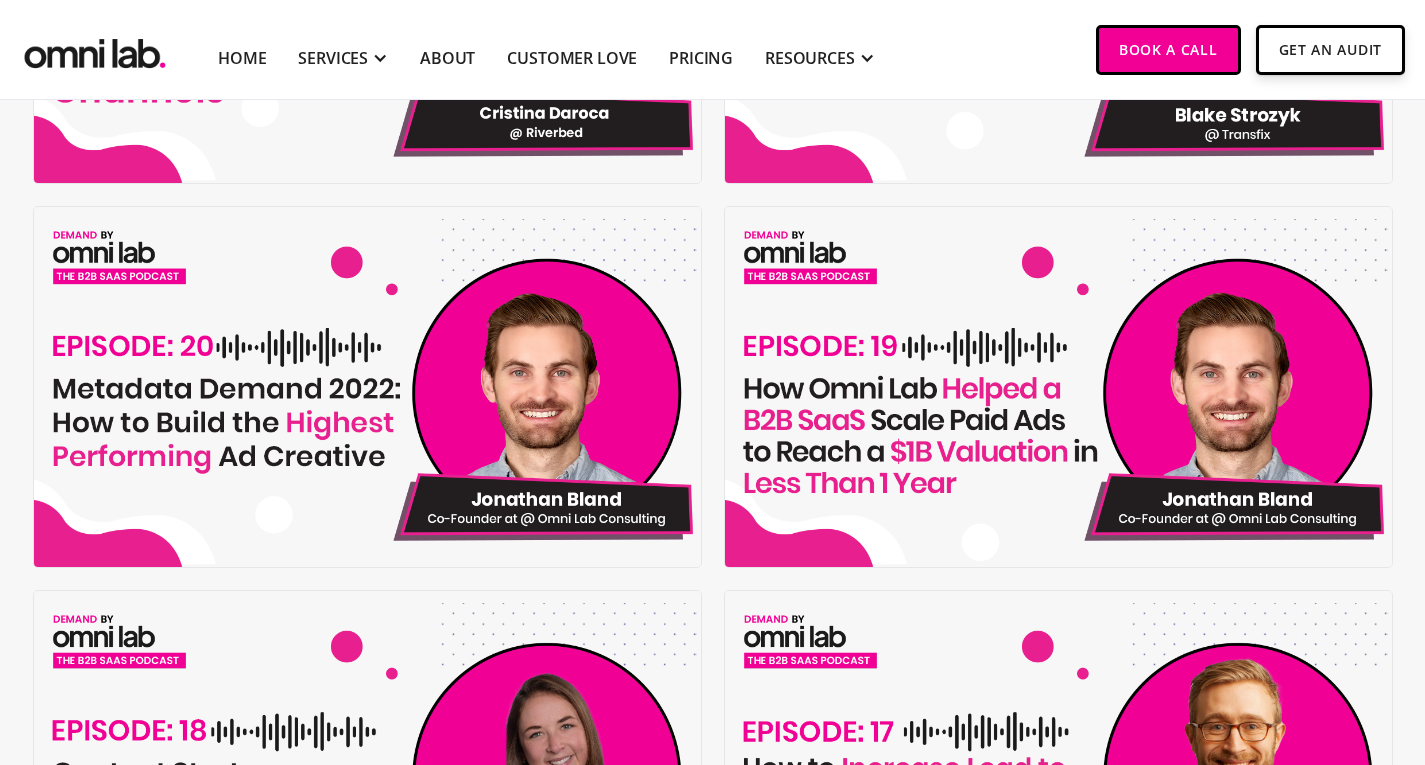 scroll, scrollTop: 890, scrollLeft: 0, axis: vertical 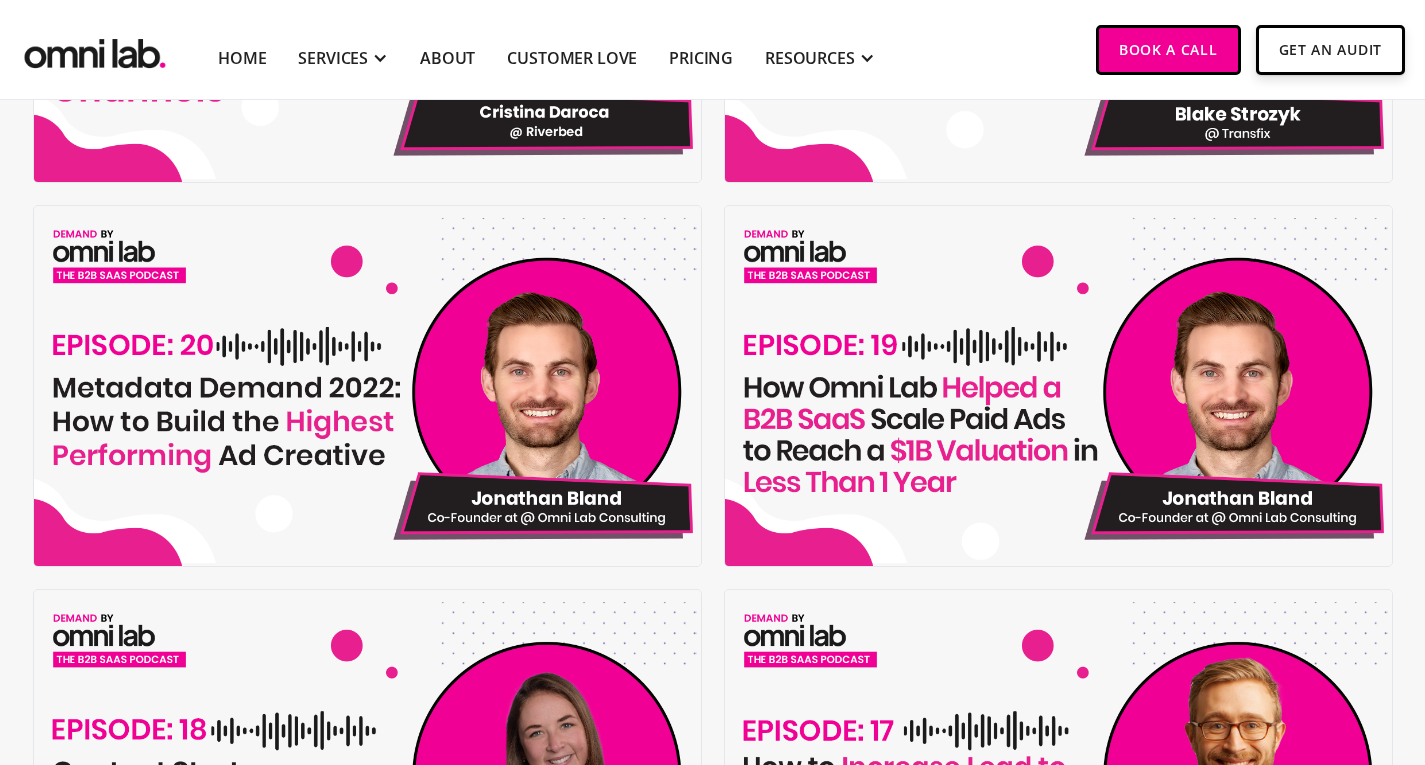 click at bounding box center [371, 386] 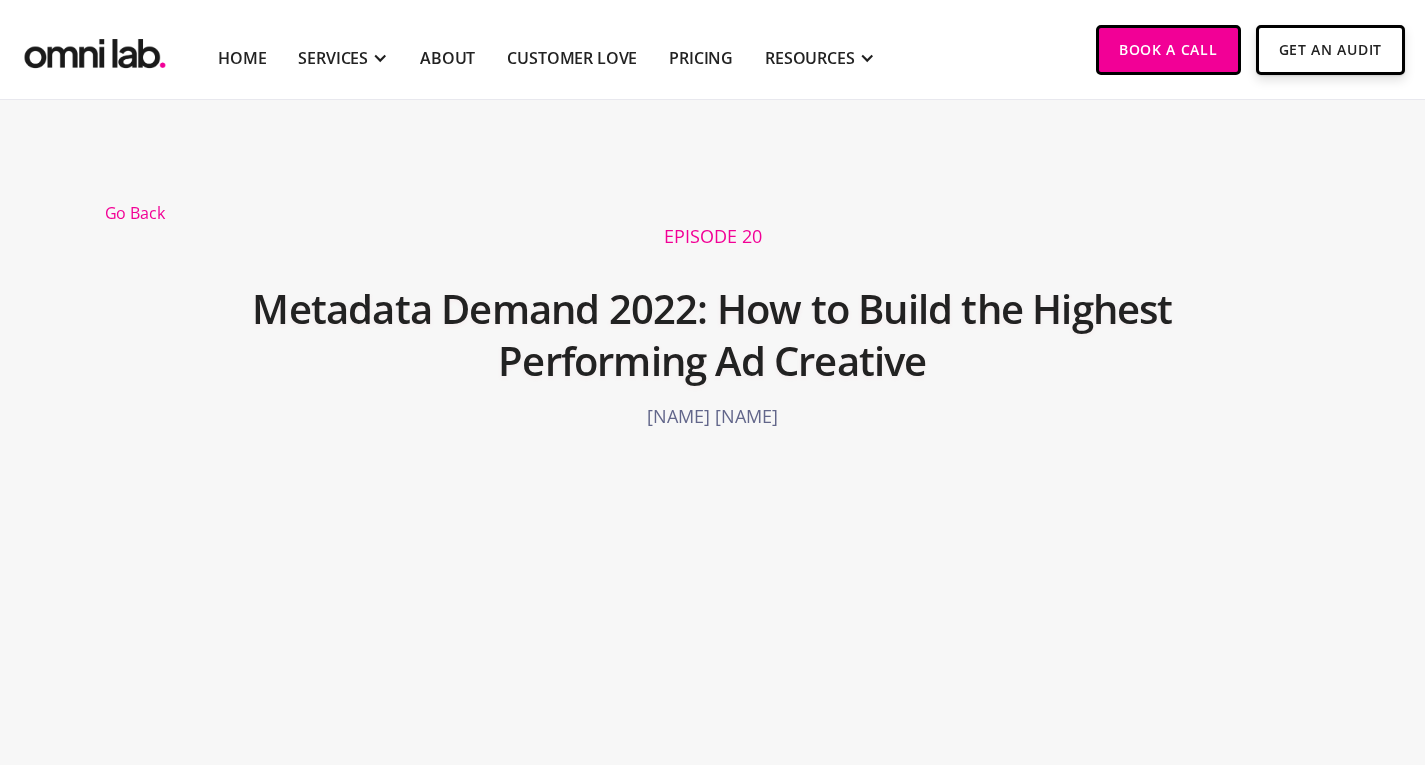 scroll, scrollTop: 285, scrollLeft: 0, axis: vertical 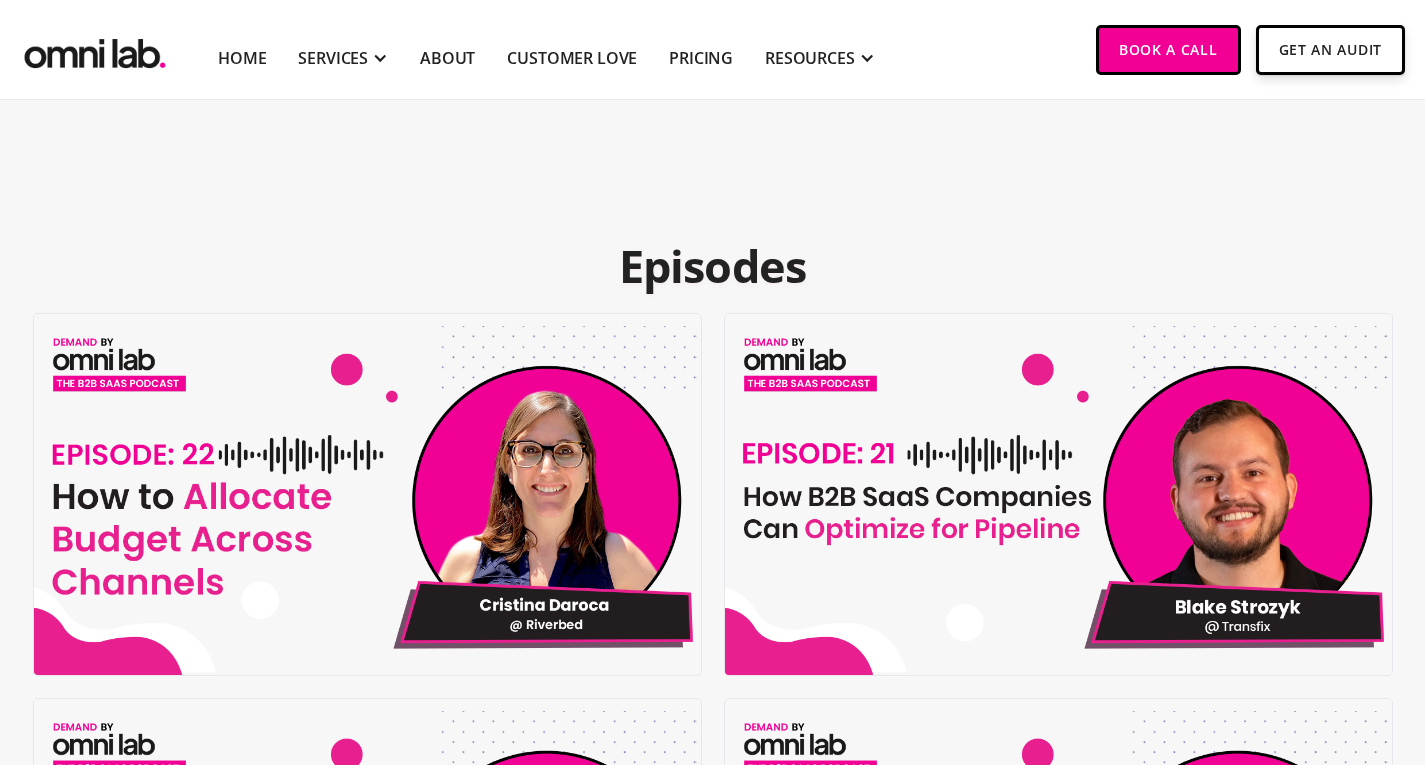 click at bounding box center (371, 494) 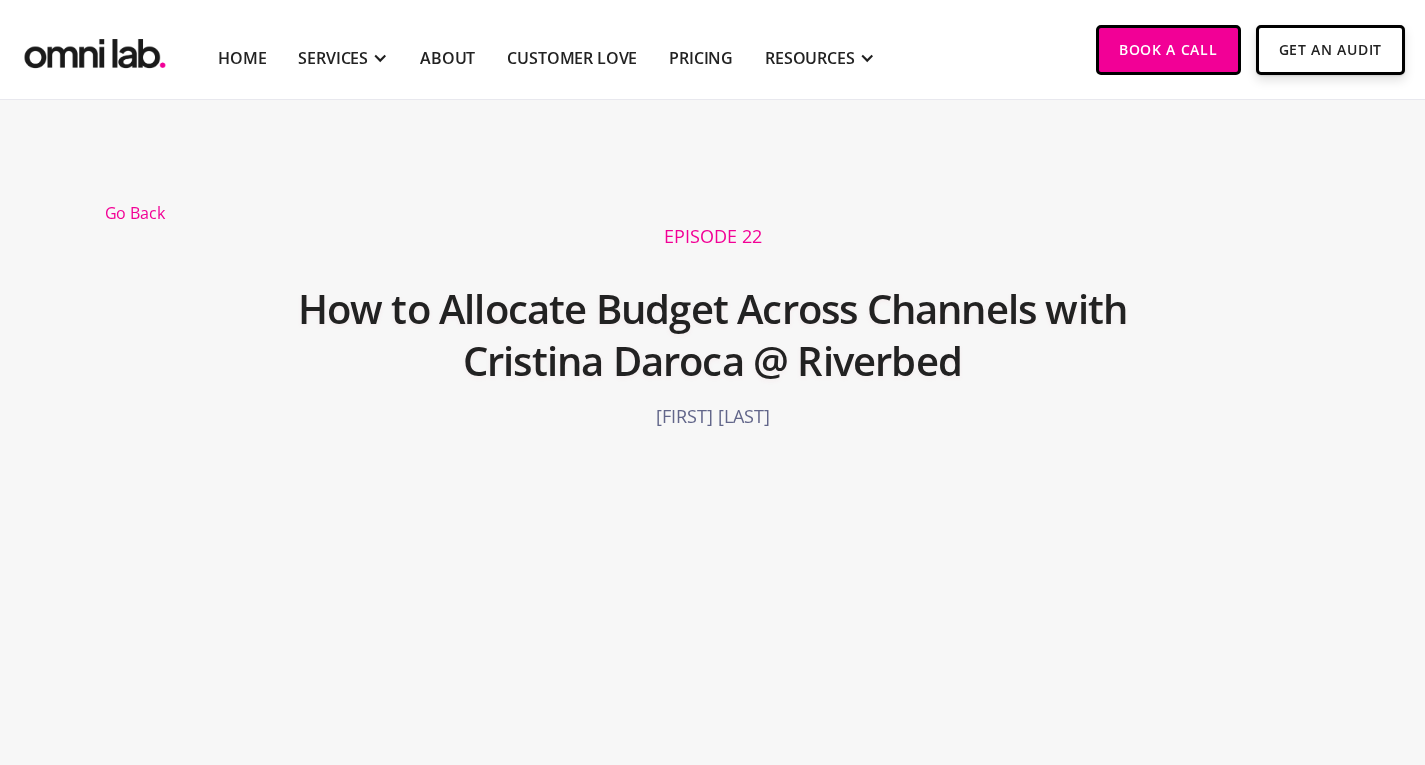 scroll, scrollTop: 624, scrollLeft: 0, axis: vertical 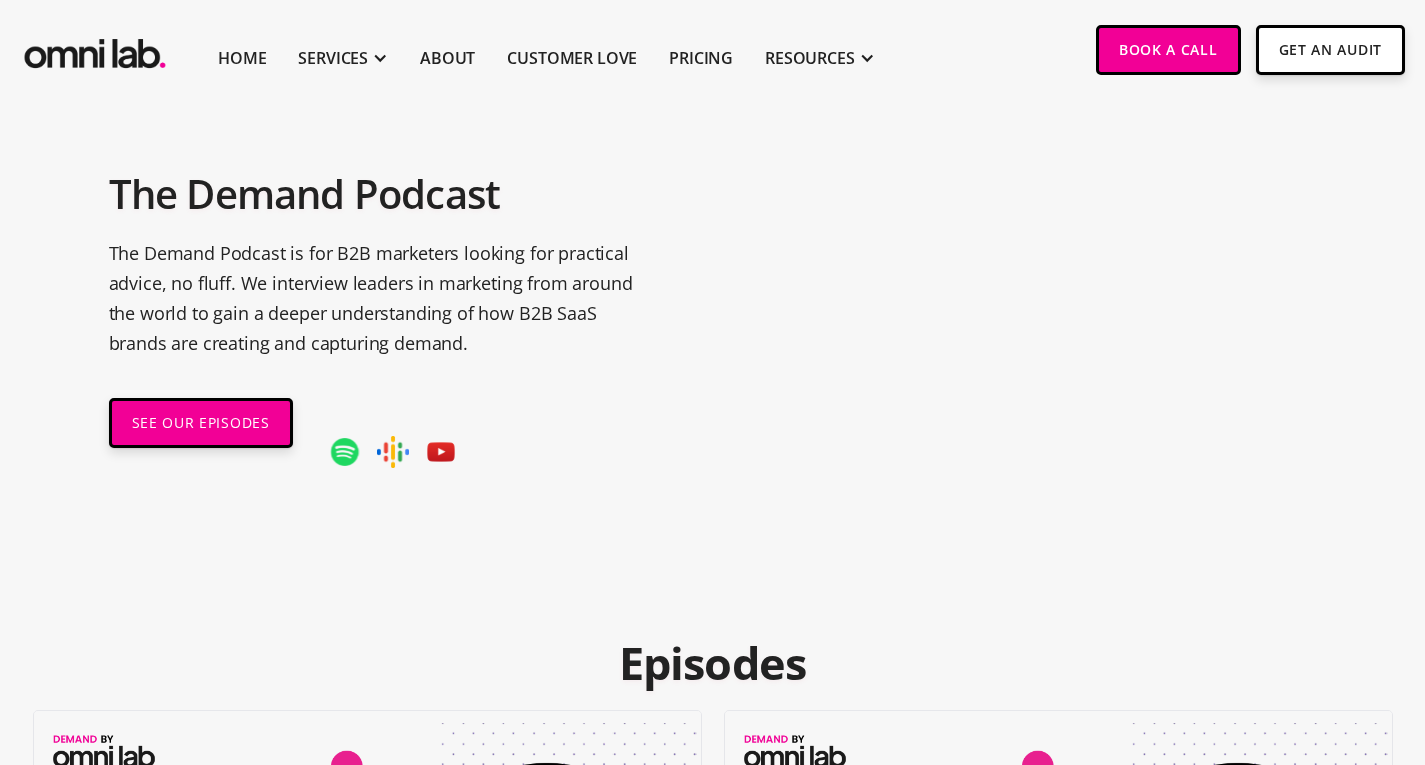 click on "The Demand Podcast is for B2B marketers looking for practical advice, no fluff. We interview leaders in marketing from around the world to gain a deeper understanding of how B2B SaaS brands are creating and capturing demand." at bounding box center [383, 298] 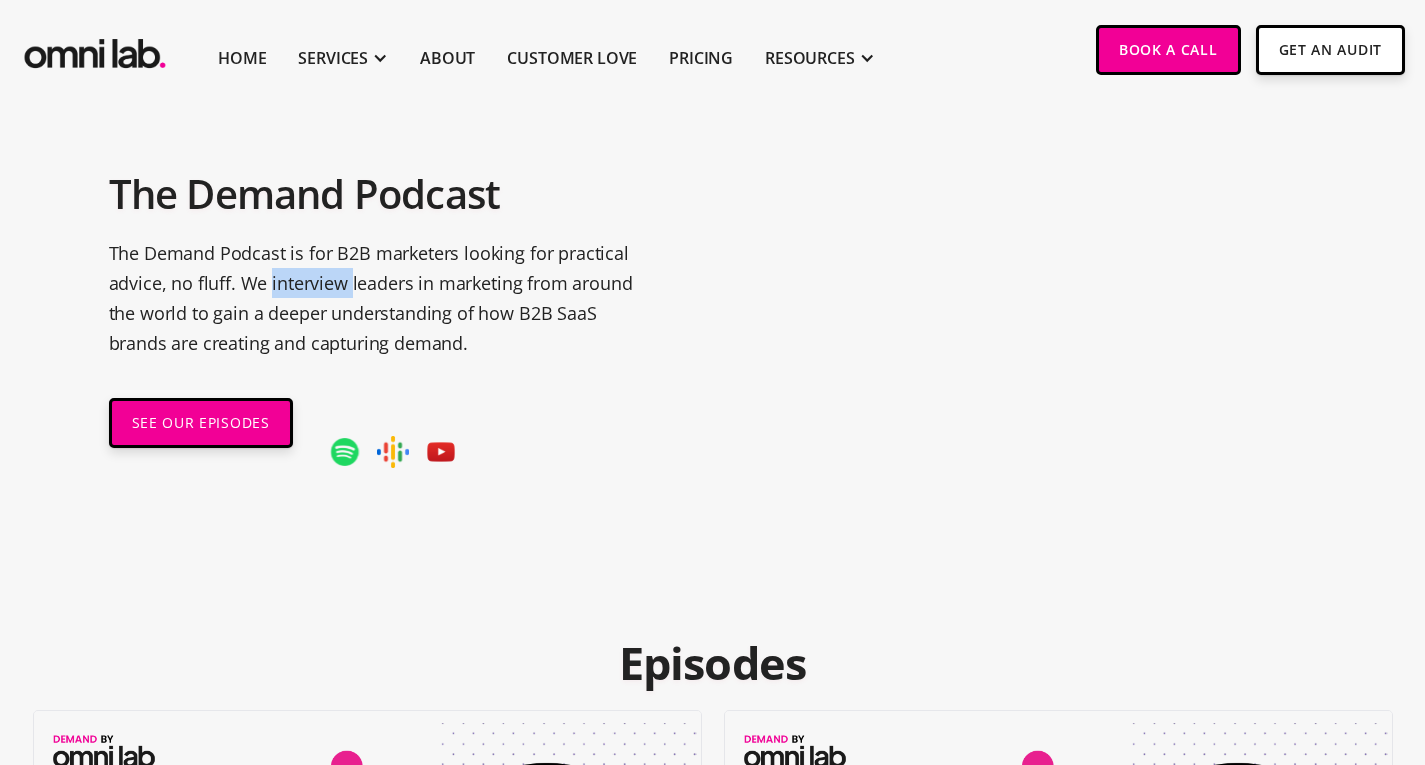 click on "The Demand Podcast is for B2B marketers looking for practical advice, no fluff. We interview leaders in marketing from around the world to gain a deeper understanding of how B2B SaaS brands are creating and capturing demand." at bounding box center (383, 298) 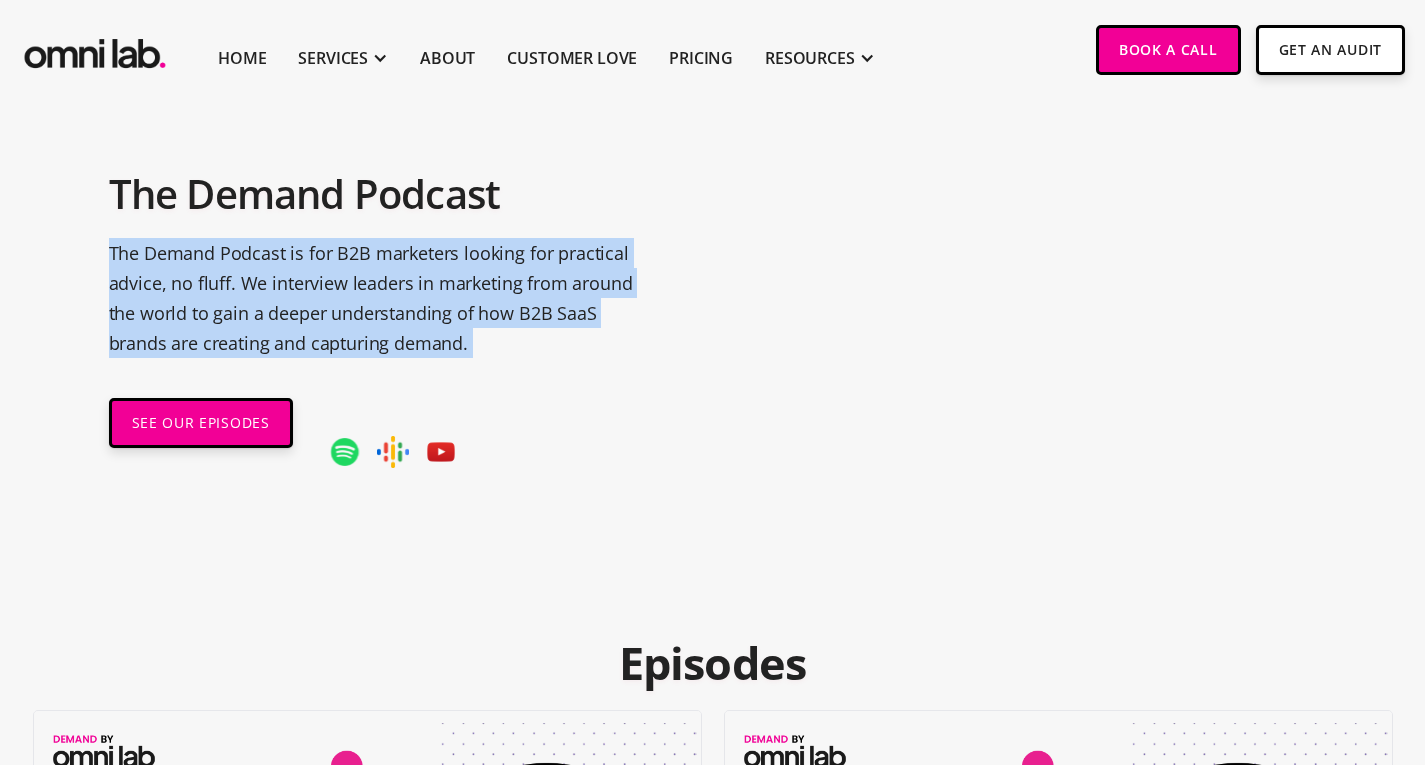 click on "The Demand Podcast is for B2B marketers looking for practical advice, no fluff. We interview leaders in marketing from around the world to gain a deeper understanding of how B2B SaaS brands are creating and capturing demand." at bounding box center [383, 298] 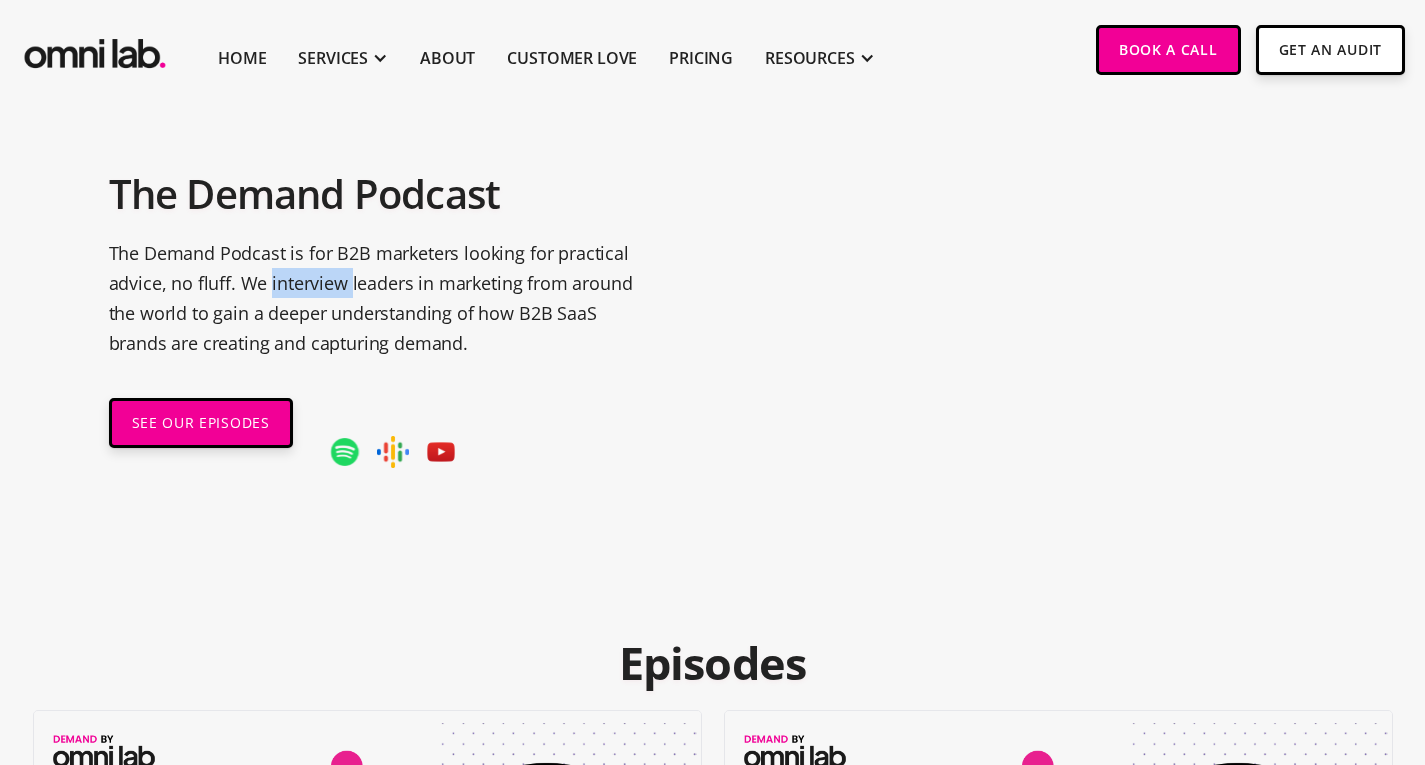 click on "The Demand Podcast is for B2B marketers looking for practical advice, no fluff. We interview leaders in marketing from around the world to gain a deeper understanding of how B2B SaaS brands are creating and capturing demand." at bounding box center (383, 298) 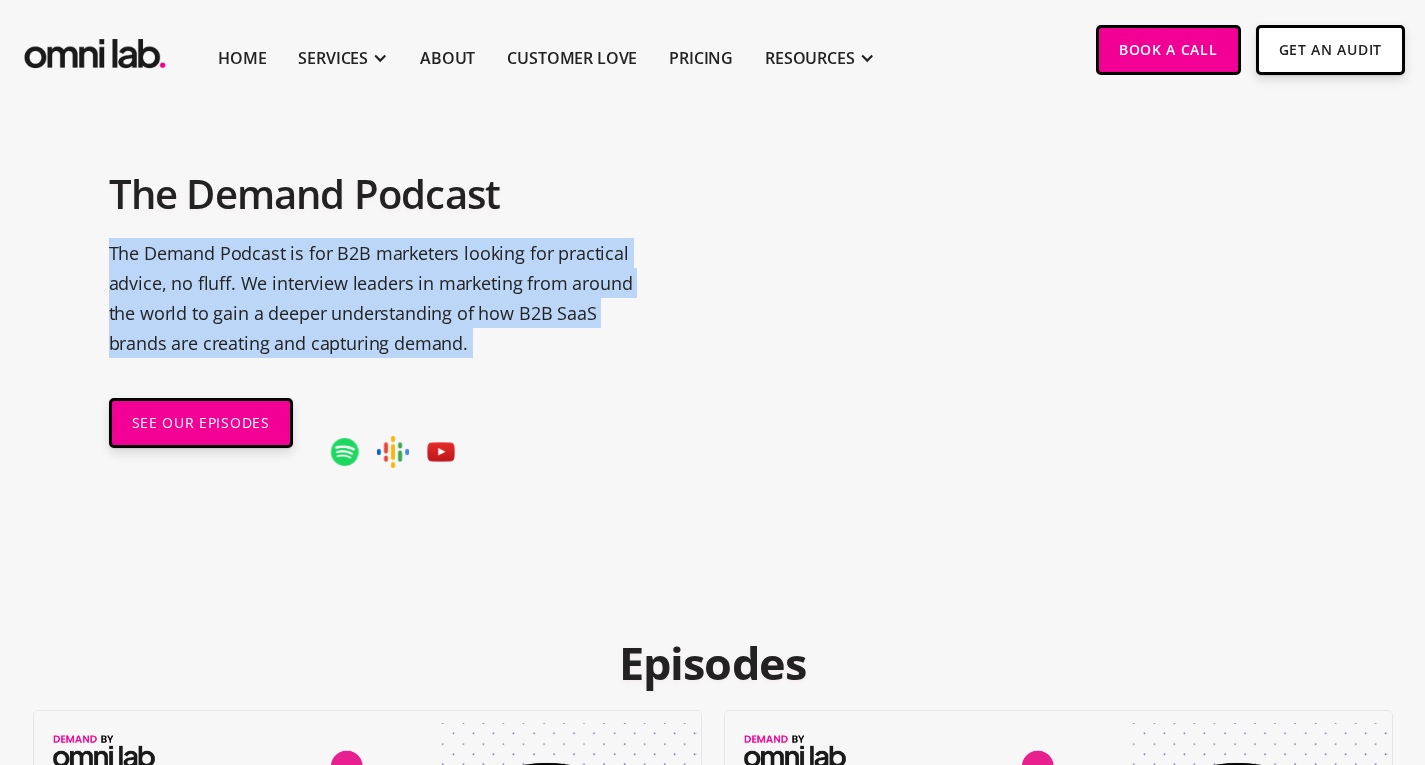 click on "The Demand Podcast is for B2B marketers looking for practical advice, no fluff. We interview leaders in marketing from around the world to gain a deeper understanding of how B2B SaaS brands are creating and capturing demand." at bounding box center [383, 298] 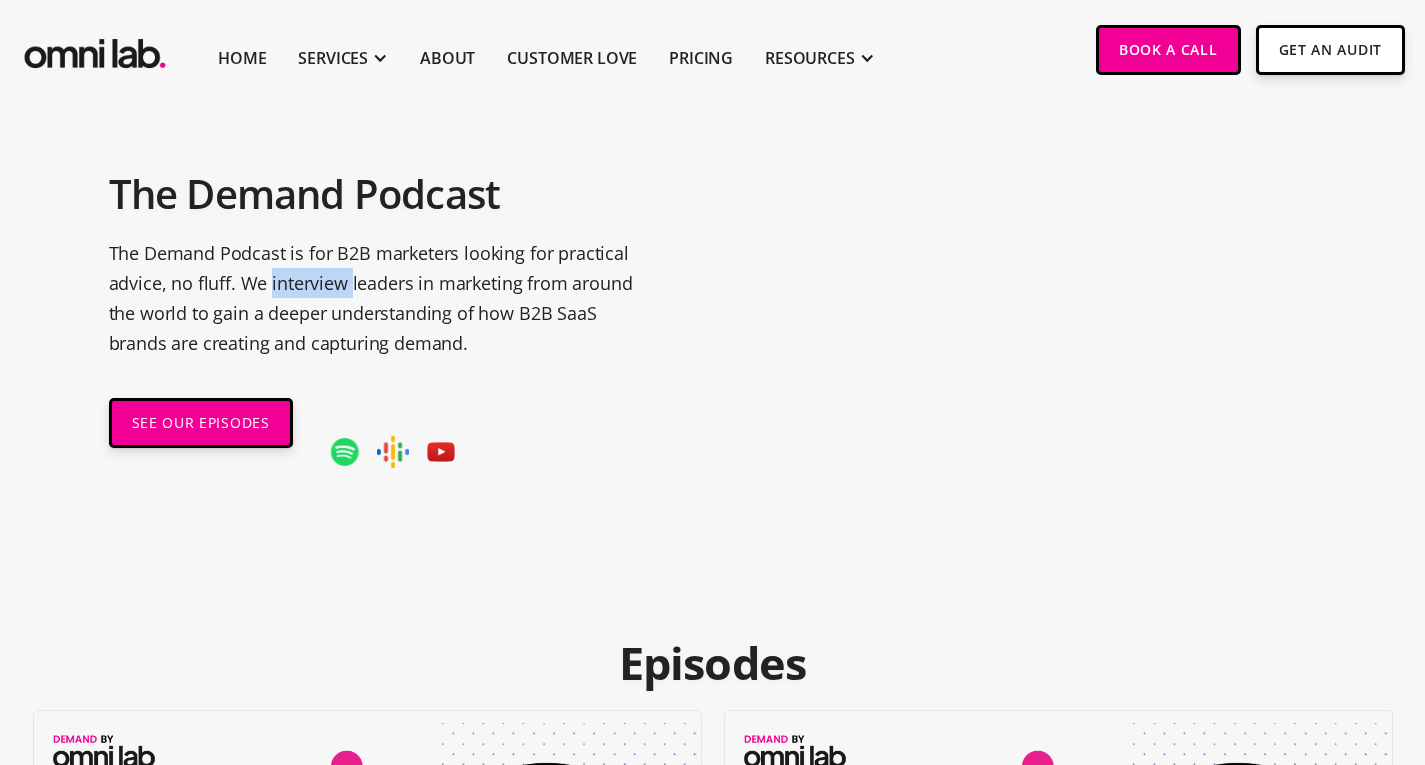 click on "The Demand Podcast is for B2B marketers looking for practical advice, no fluff. We interview leaders in marketing from around the world to gain a deeper understanding of how B2B SaaS brands are creating and capturing demand." at bounding box center [383, 298] 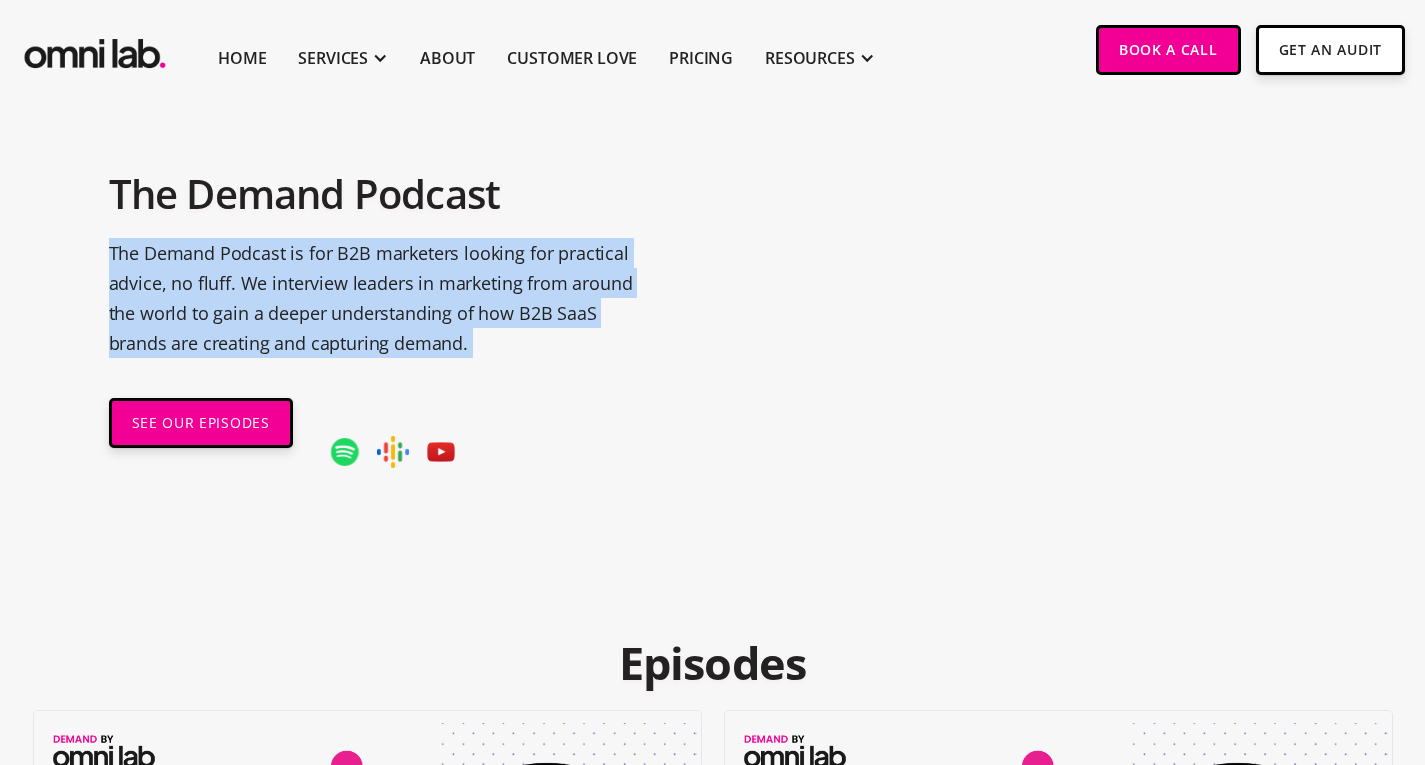 click on "The Demand Podcast is for B2B marketers looking for practical advice, no fluff. We interview leaders in marketing from around the world to gain a deeper understanding of how B2B SaaS brands are creating and capturing demand." at bounding box center [383, 298] 